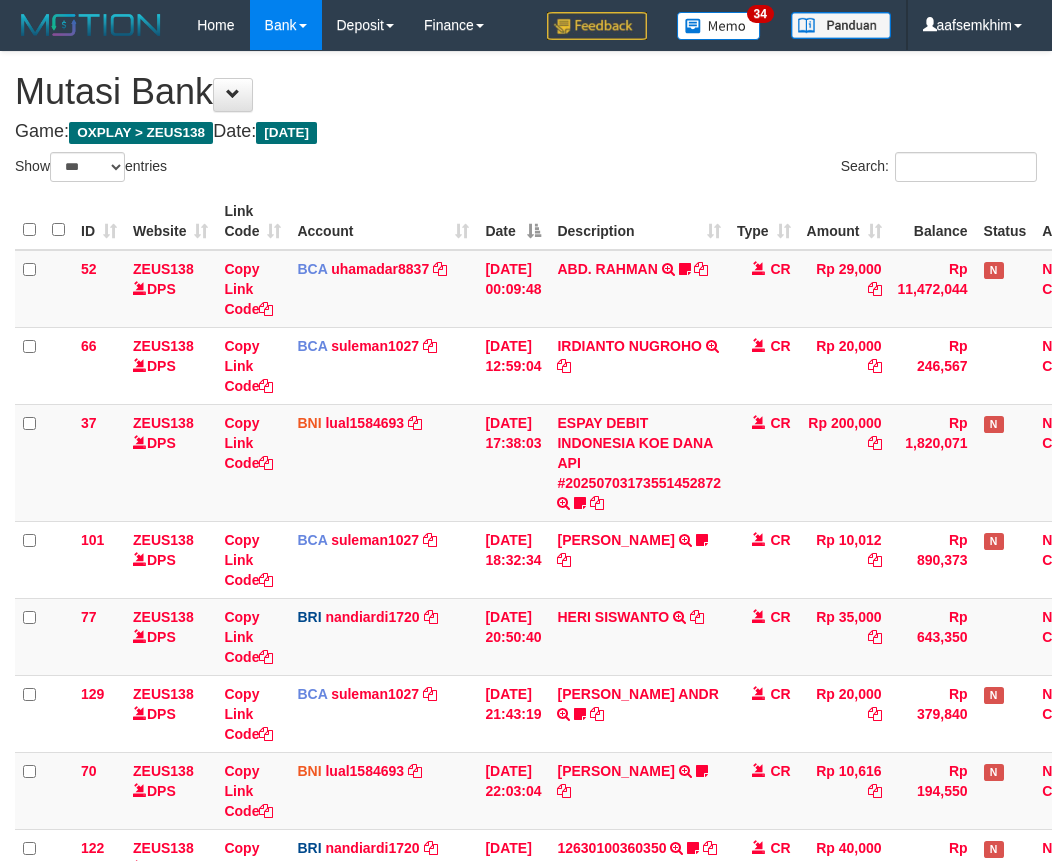 select on "***" 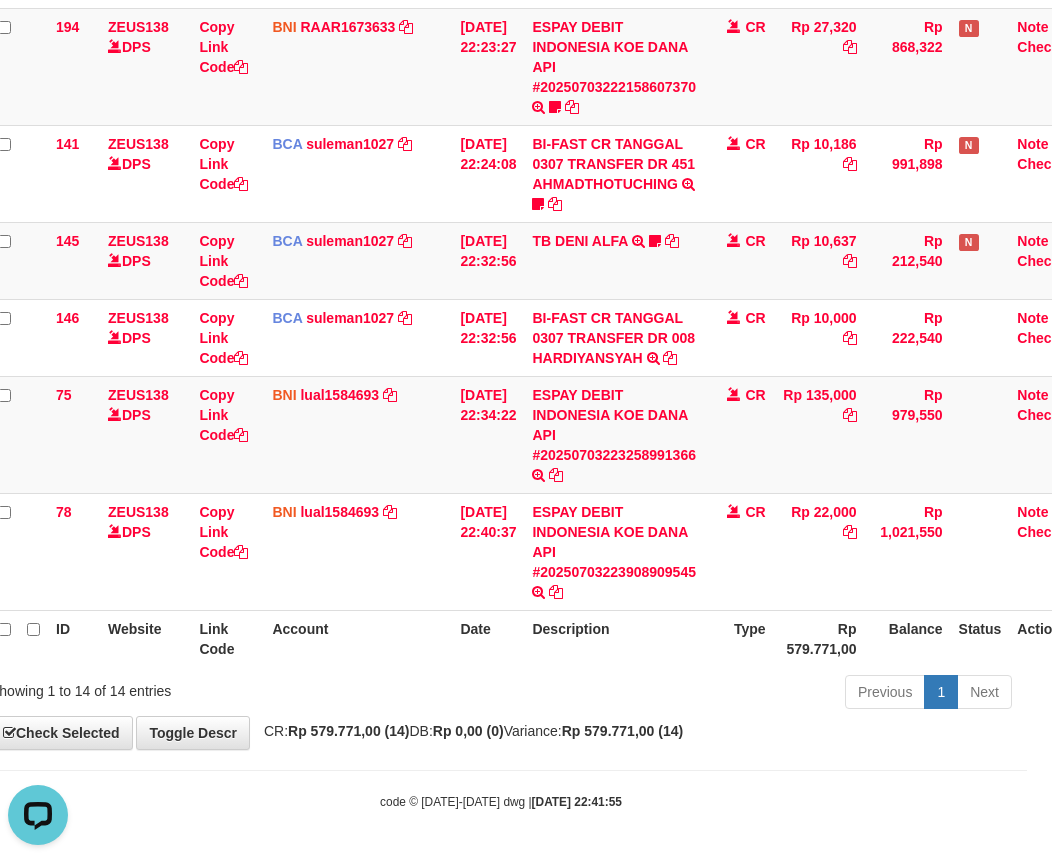 scroll, scrollTop: 0, scrollLeft: 0, axis: both 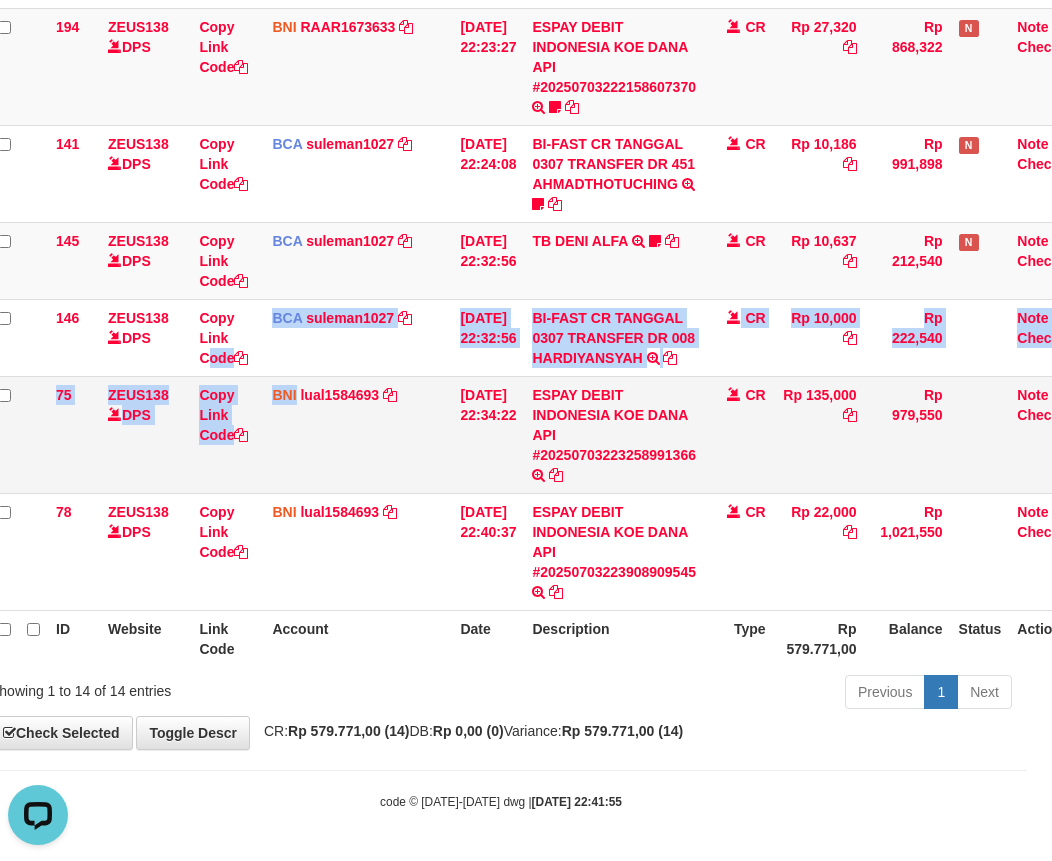 drag, startPoint x: 239, startPoint y: 379, endPoint x: 296, endPoint y: 386, distance: 57.428215 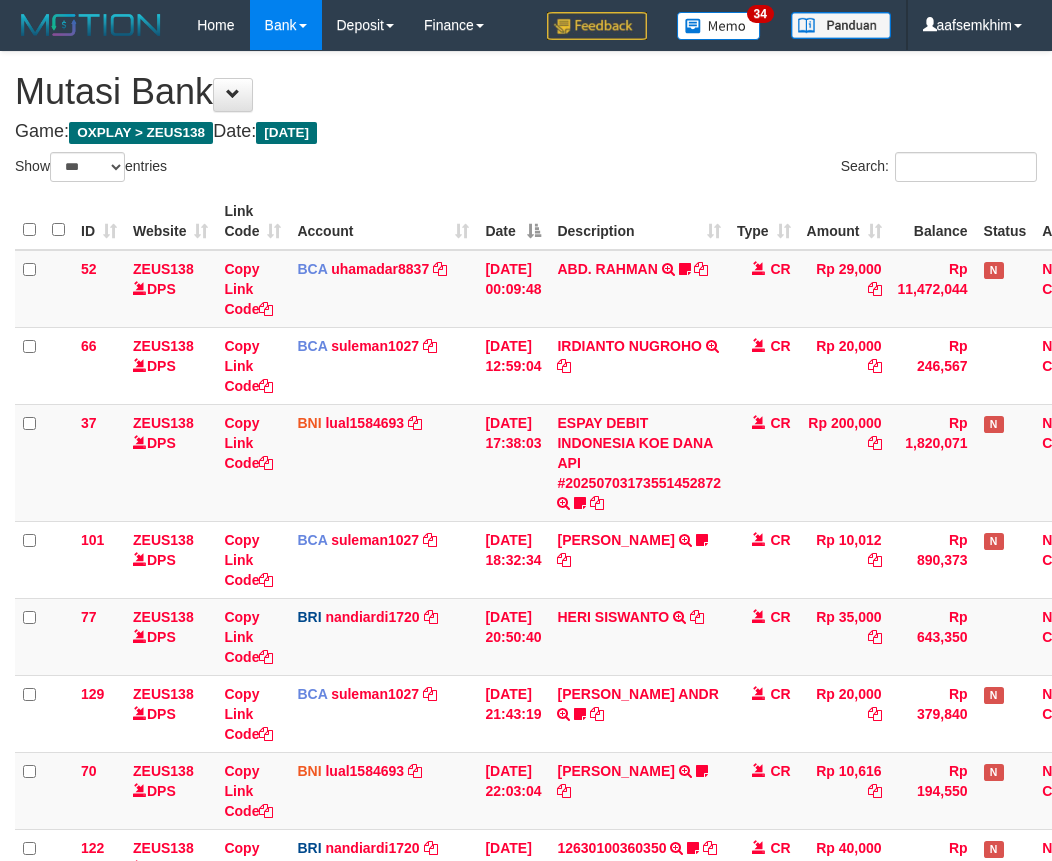 select on "***" 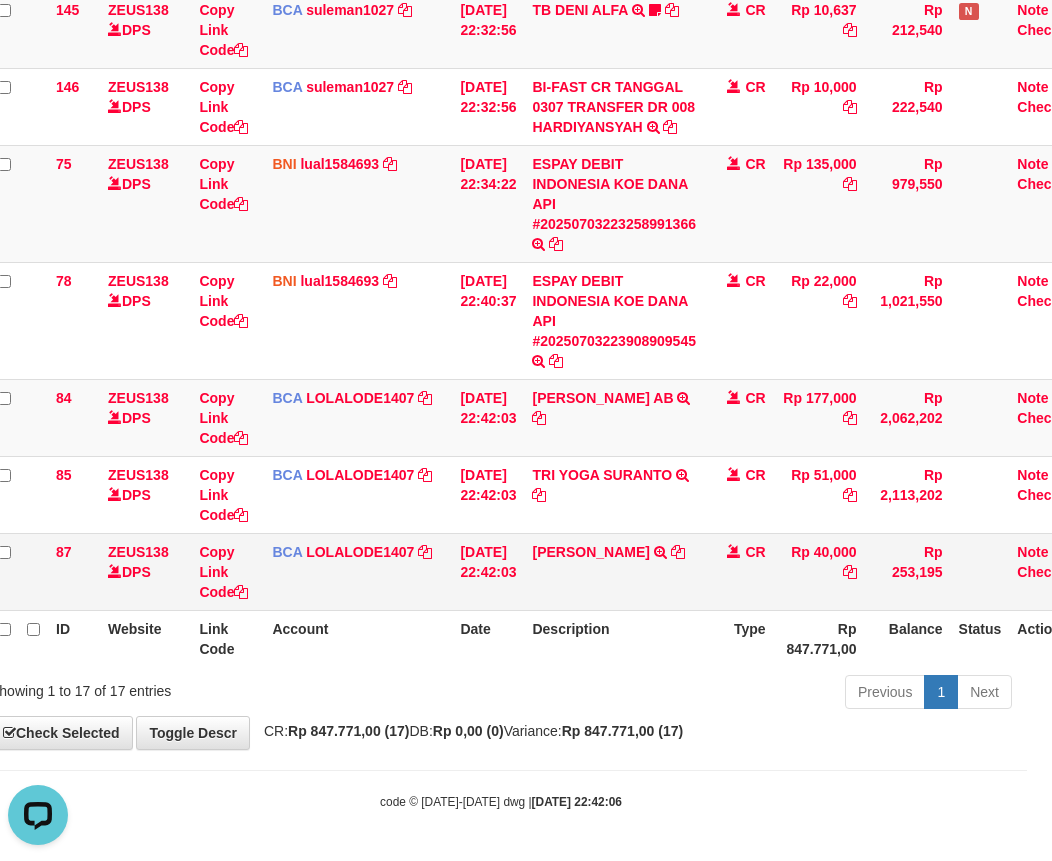scroll, scrollTop: 0, scrollLeft: 0, axis: both 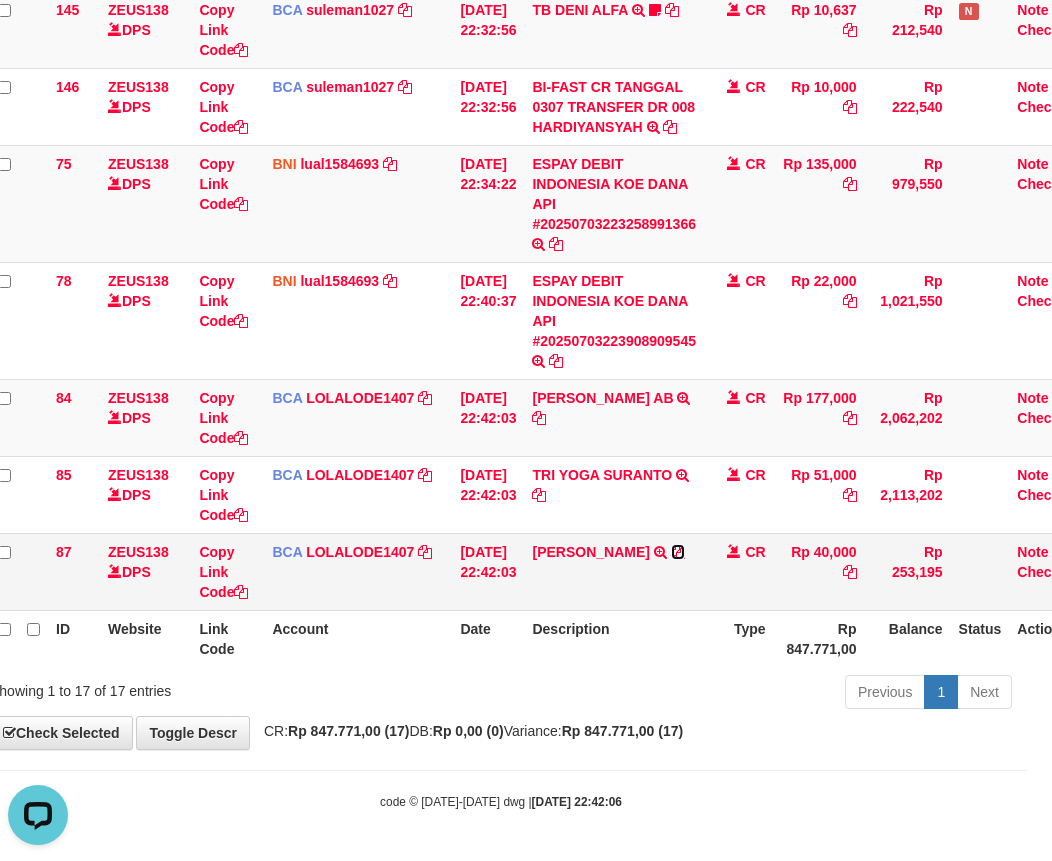 click at bounding box center (678, 552) 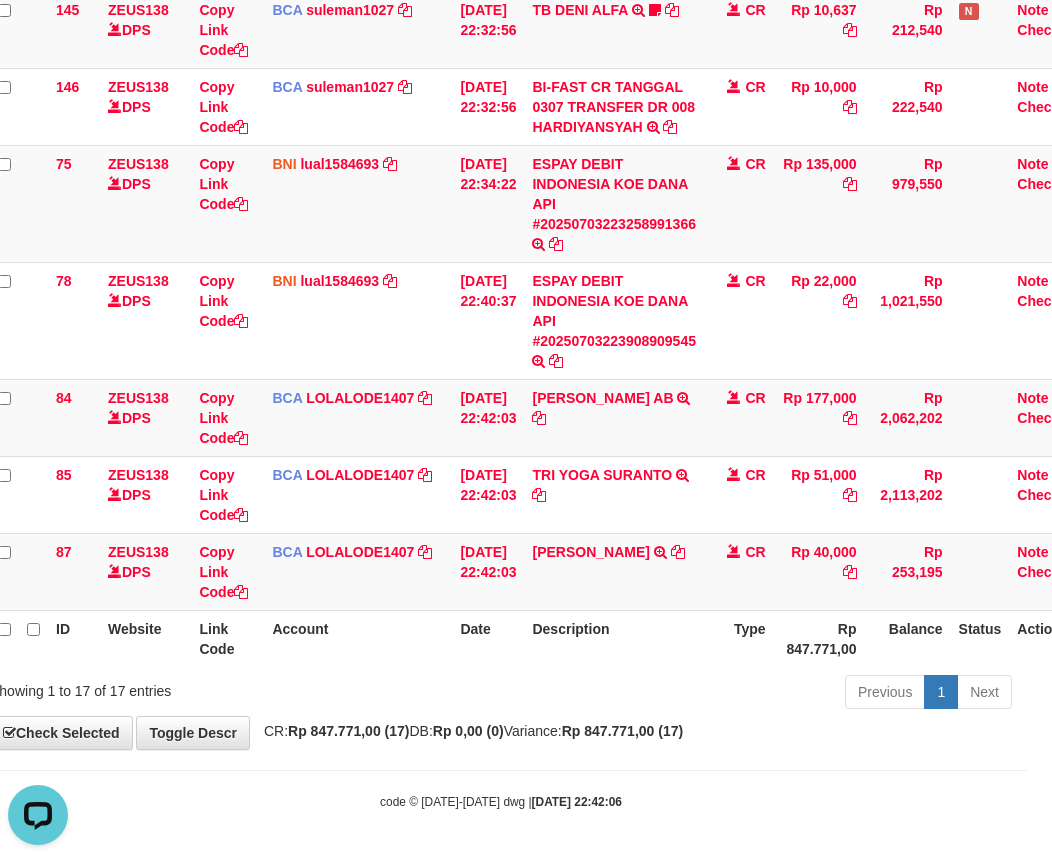 drag, startPoint x: 585, startPoint y: 365, endPoint x: 1065, endPoint y: 450, distance: 487.46796 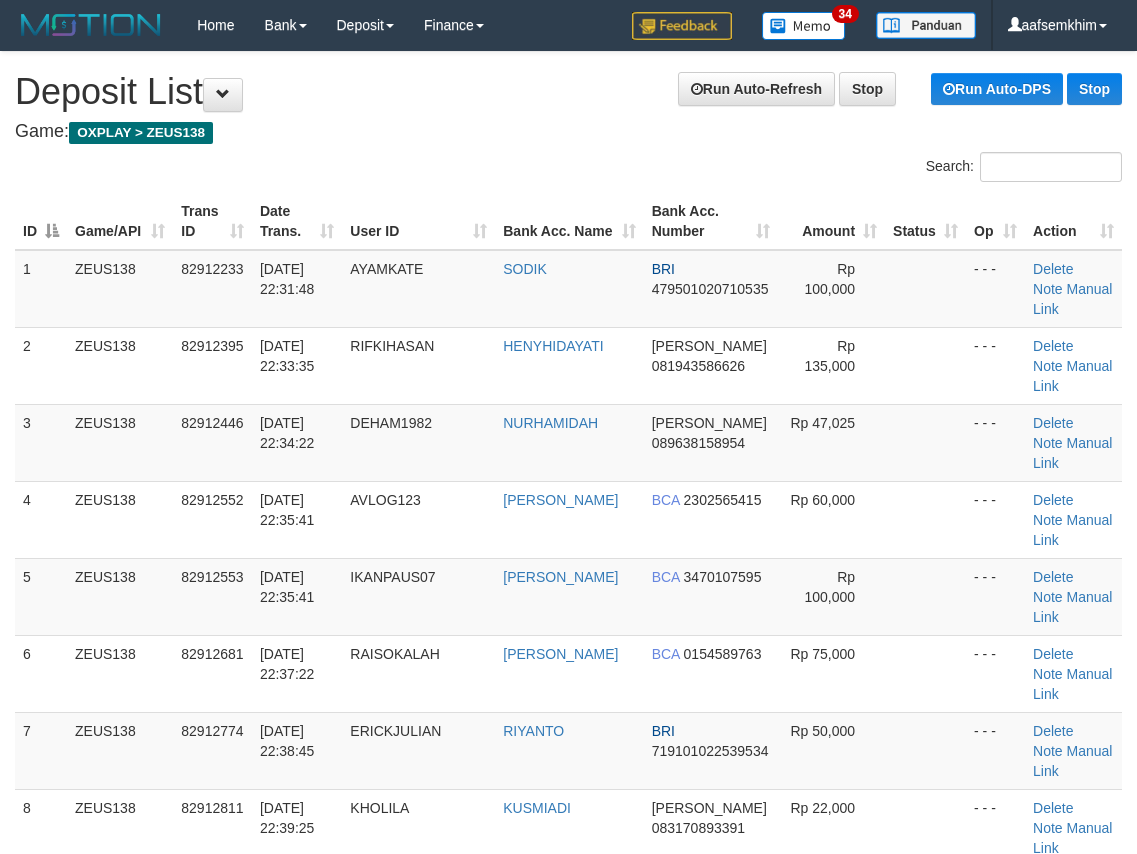 scroll, scrollTop: 1305, scrollLeft: 0, axis: vertical 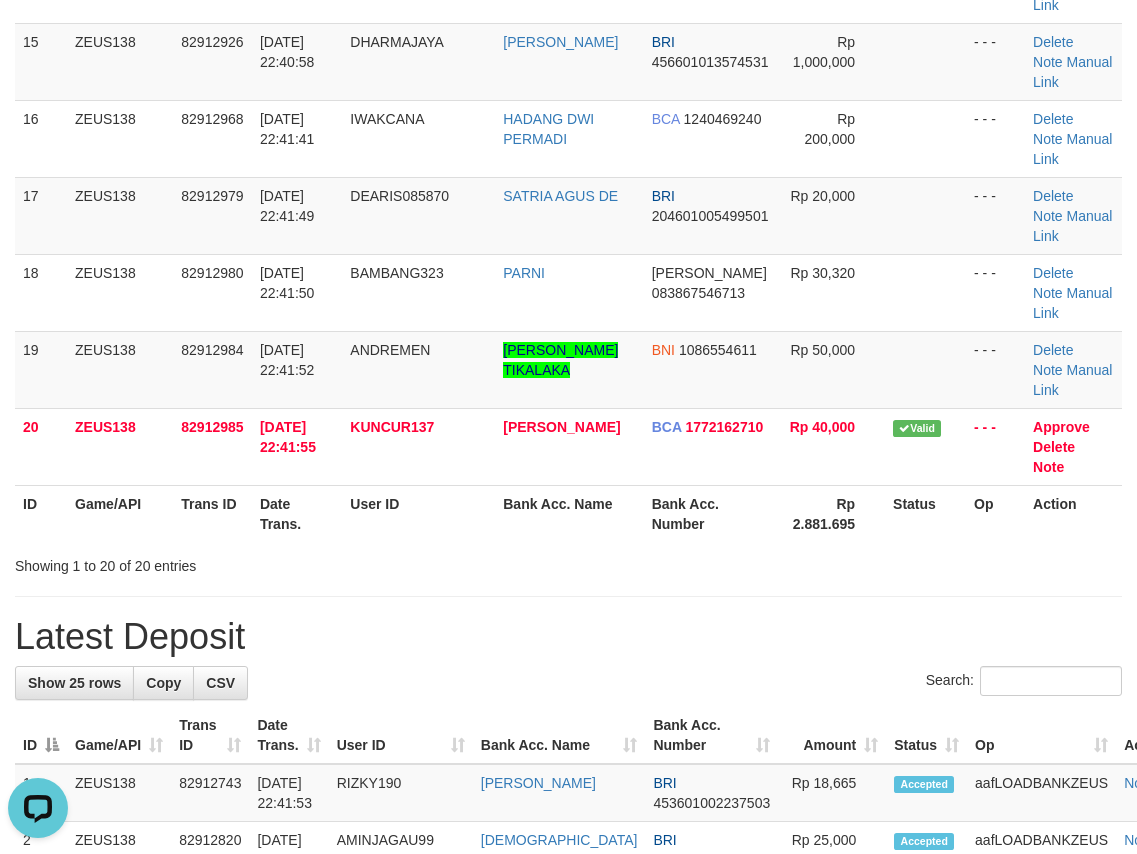drag, startPoint x: 200, startPoint y: 475, endPoint x: 0, endPoint y: 441, distance: 202.86942 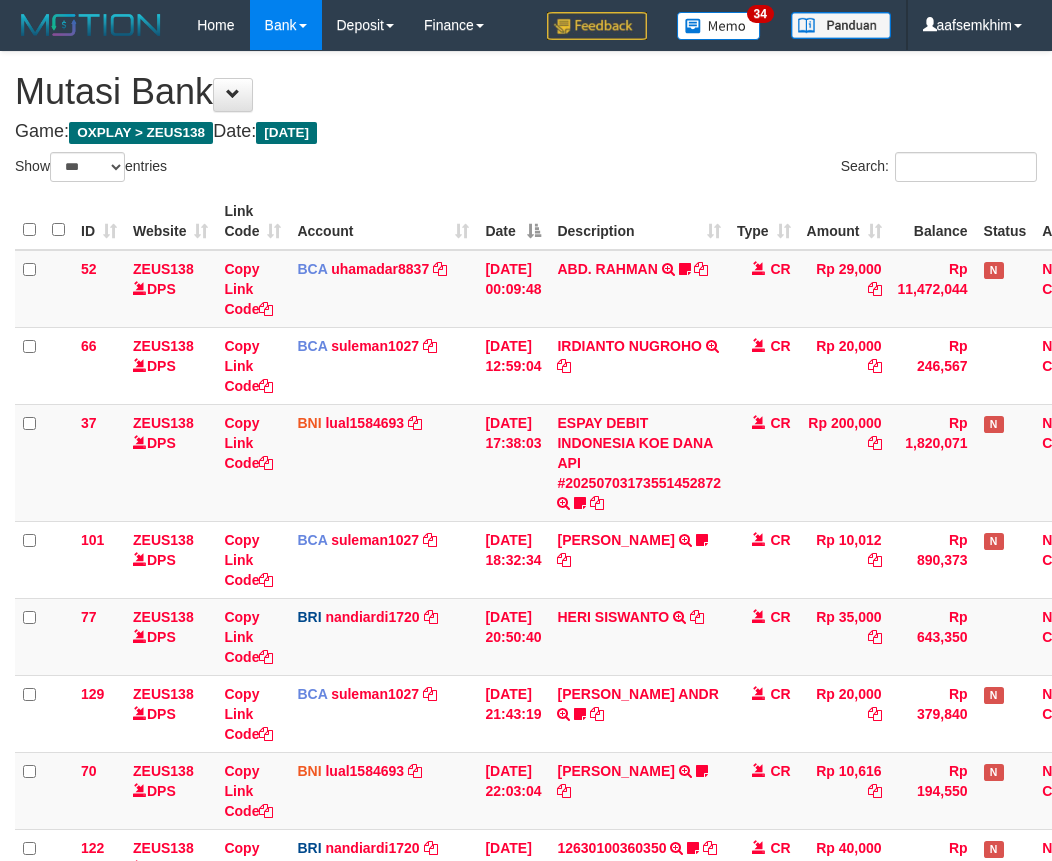 select on "***" 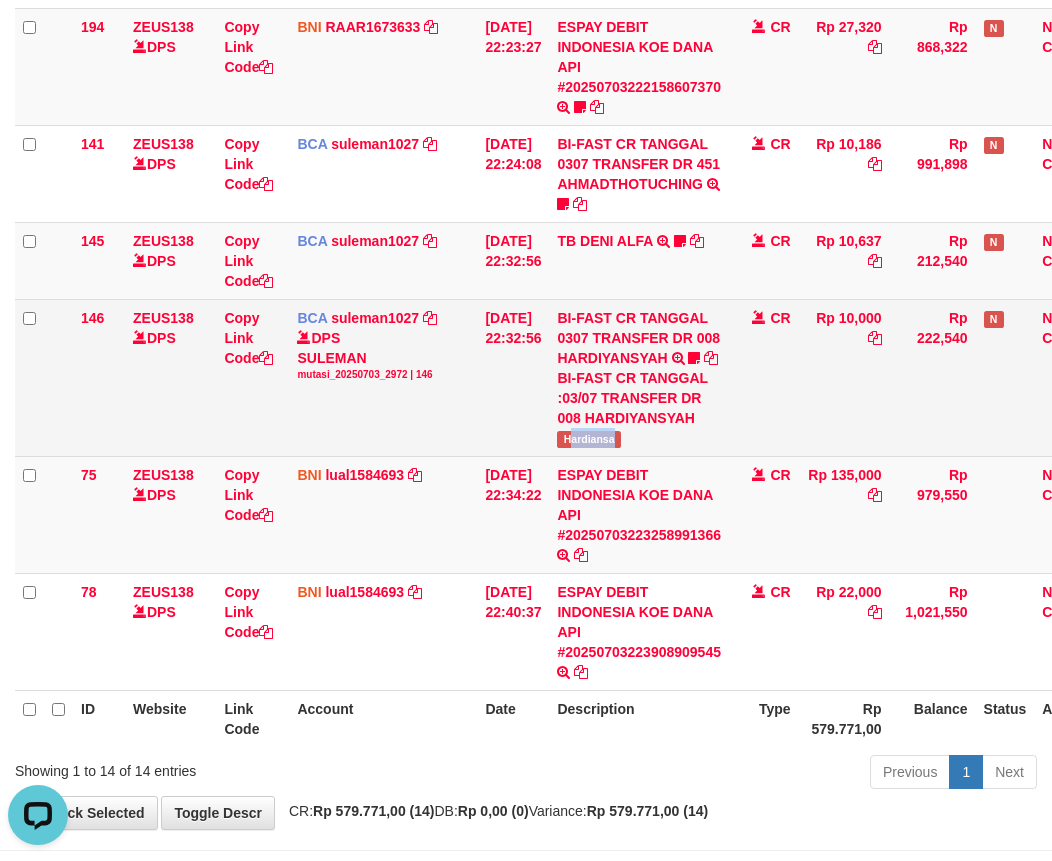 scroll, scrollTop: 0, scrollLeft: 0, axis: both 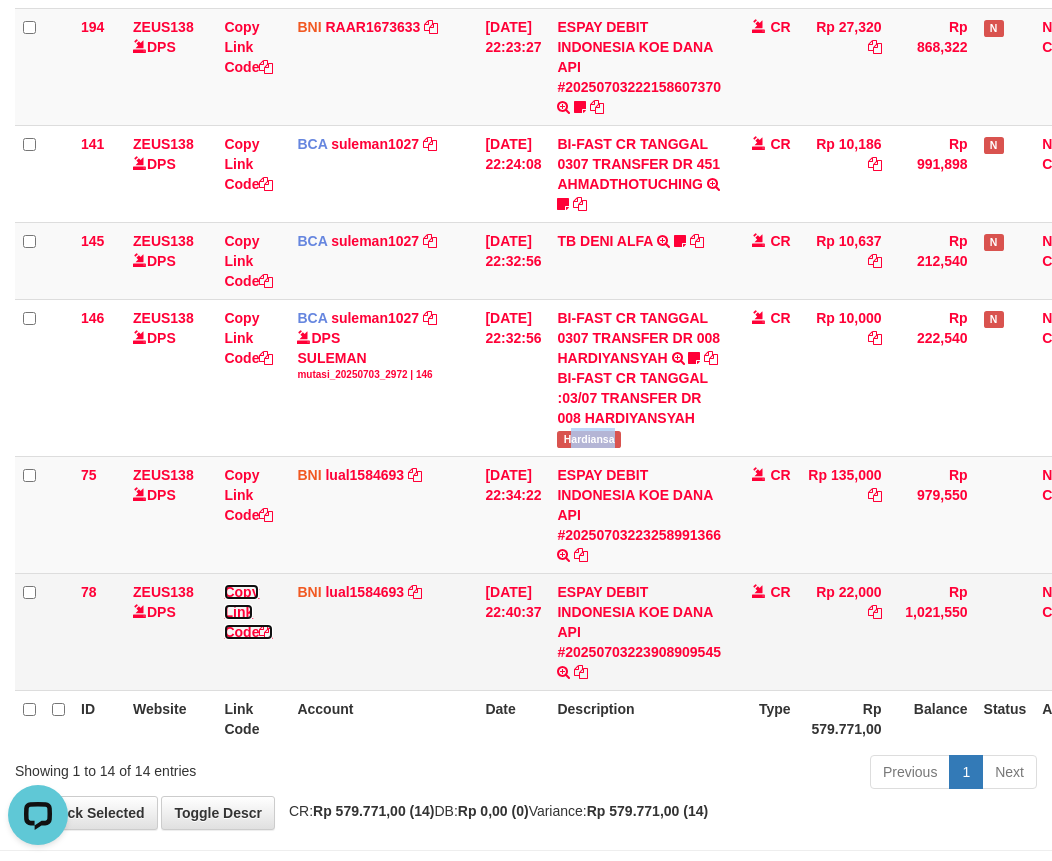 click on "Copy Link Code" at bounding box center [248, 612] 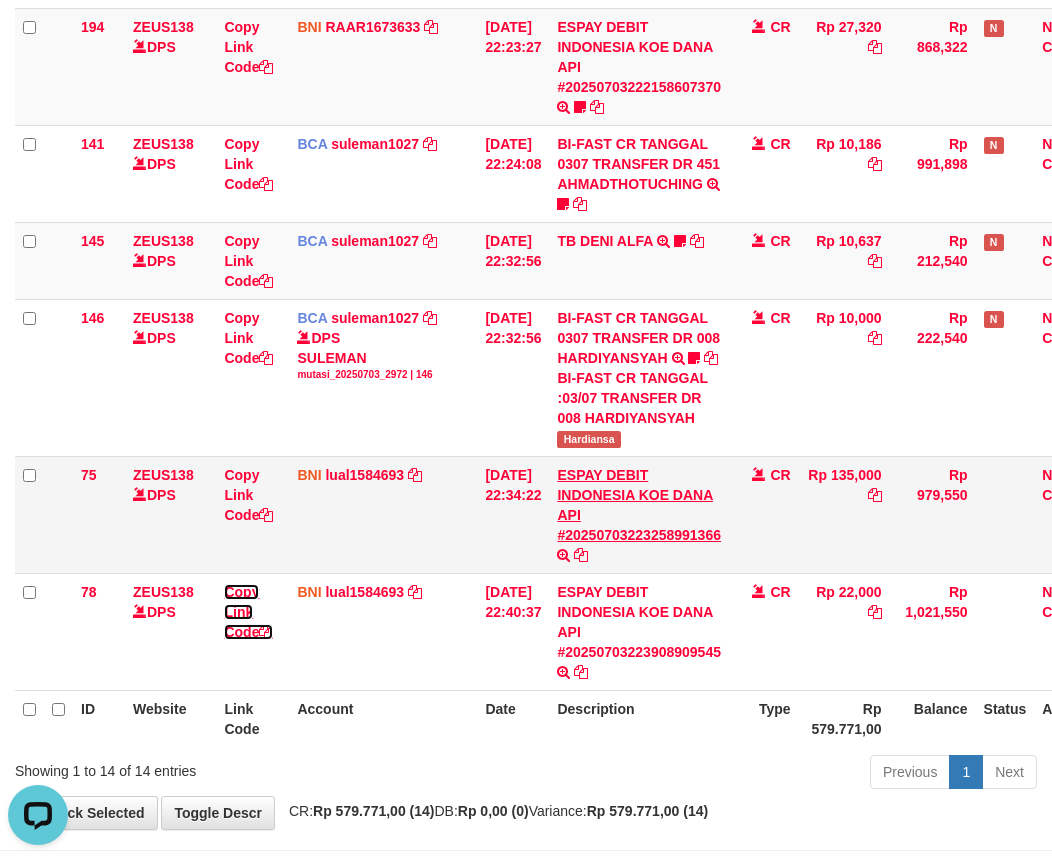 drag, startPoint x: 231, startPoint y: 595, endPoint x: 581, endPoint y: 520, distance: 357.94553 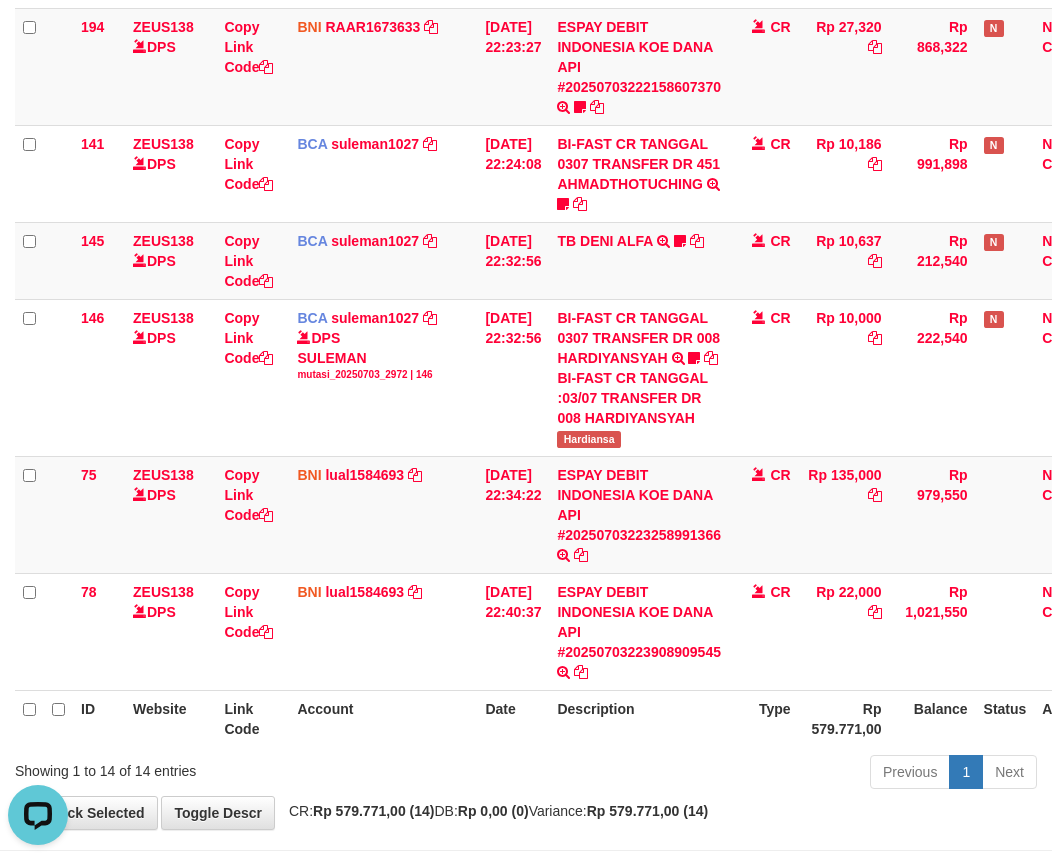 scroll, scrollTop: 251, scrollLeft: 0, axis: vertical 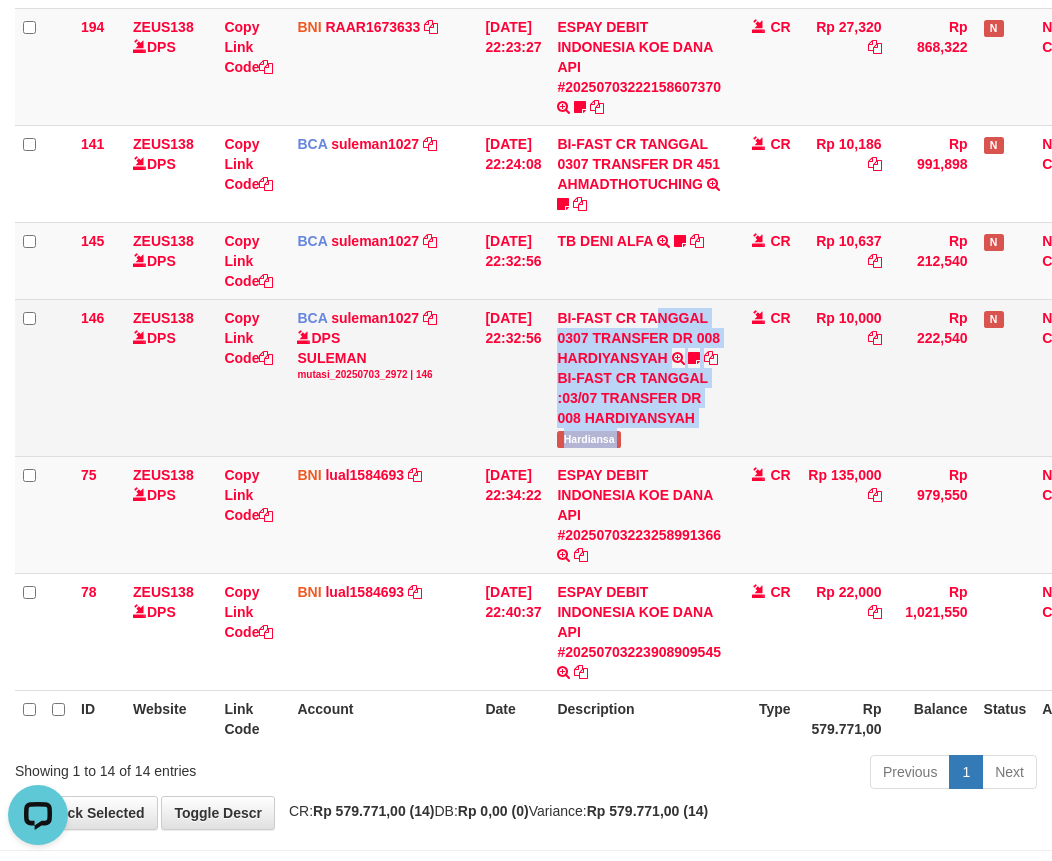 click on "146
ZEUS138    DPS
Copy Link Code
BCA
suleman1027
DPS
SULEMAN
mutasi_20250703_2972 | 146
mutasi_20250703_2972 | 146
03/07/2025 22:32:56
BI-FAST CR TANGGAL 0307 TRANSFER DR 008 HARDIYANSYAH            BI-FAST CR TANGGAL :03/07 TRANSFER DR 008 HARDIYANSYAH    Hardiansa
CR
Rp 10,000
Rp 222,540
N
Note
Check" at bounding box center [565, 377] 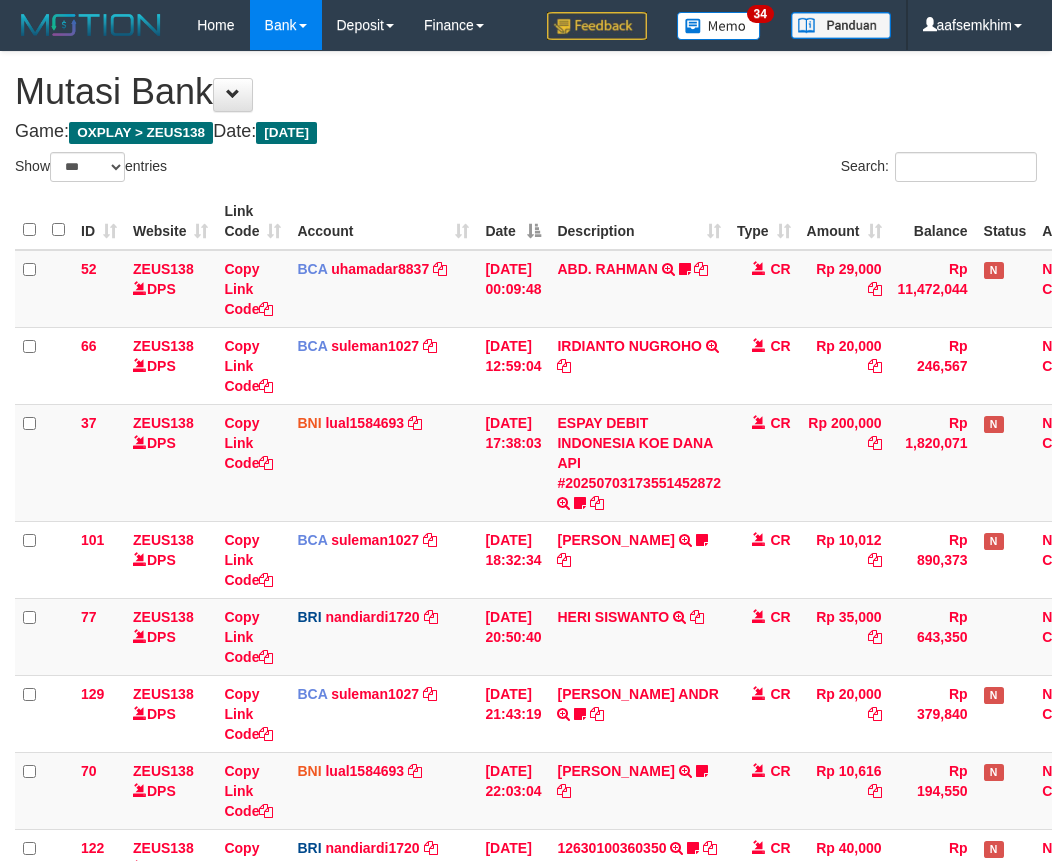 select on "***" 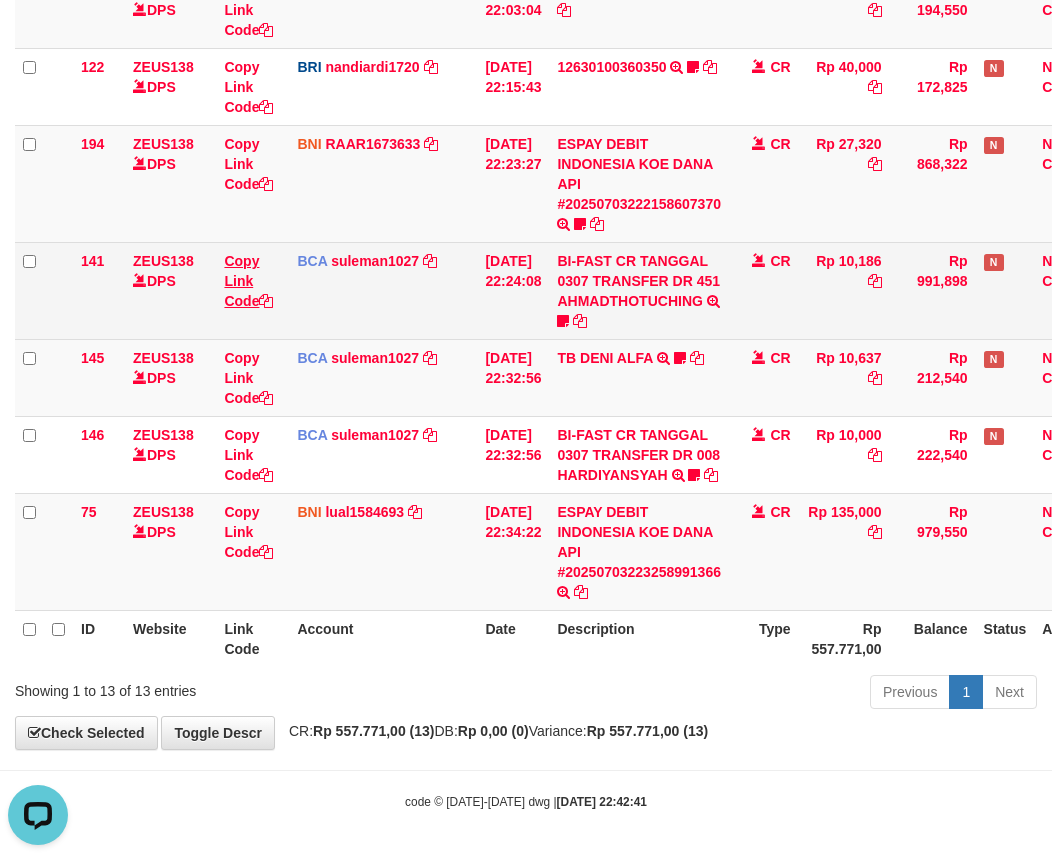 scroll, scrollTop: 0, scrollLeft: 0, axis: both 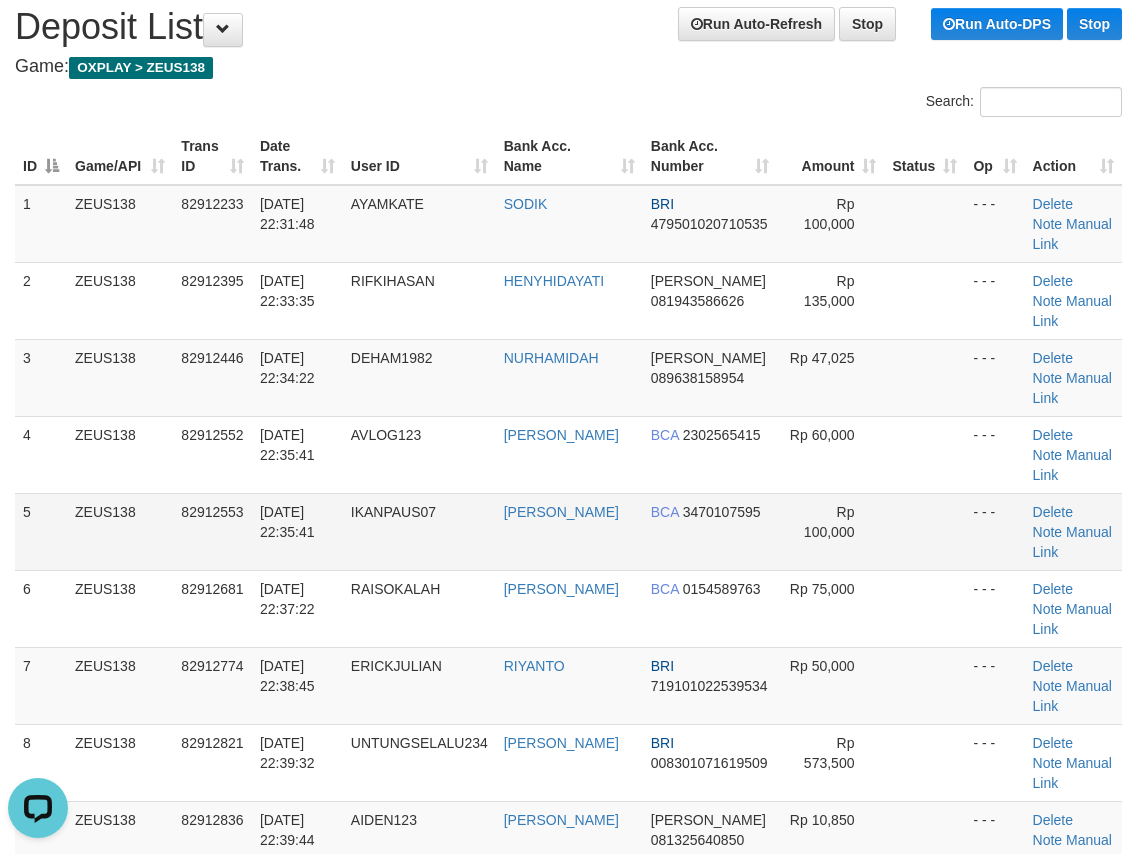drag, startPoint x: 307, startPoint y: 546, endPoint x: 2, endPoint y: 532, distance: 305.32114 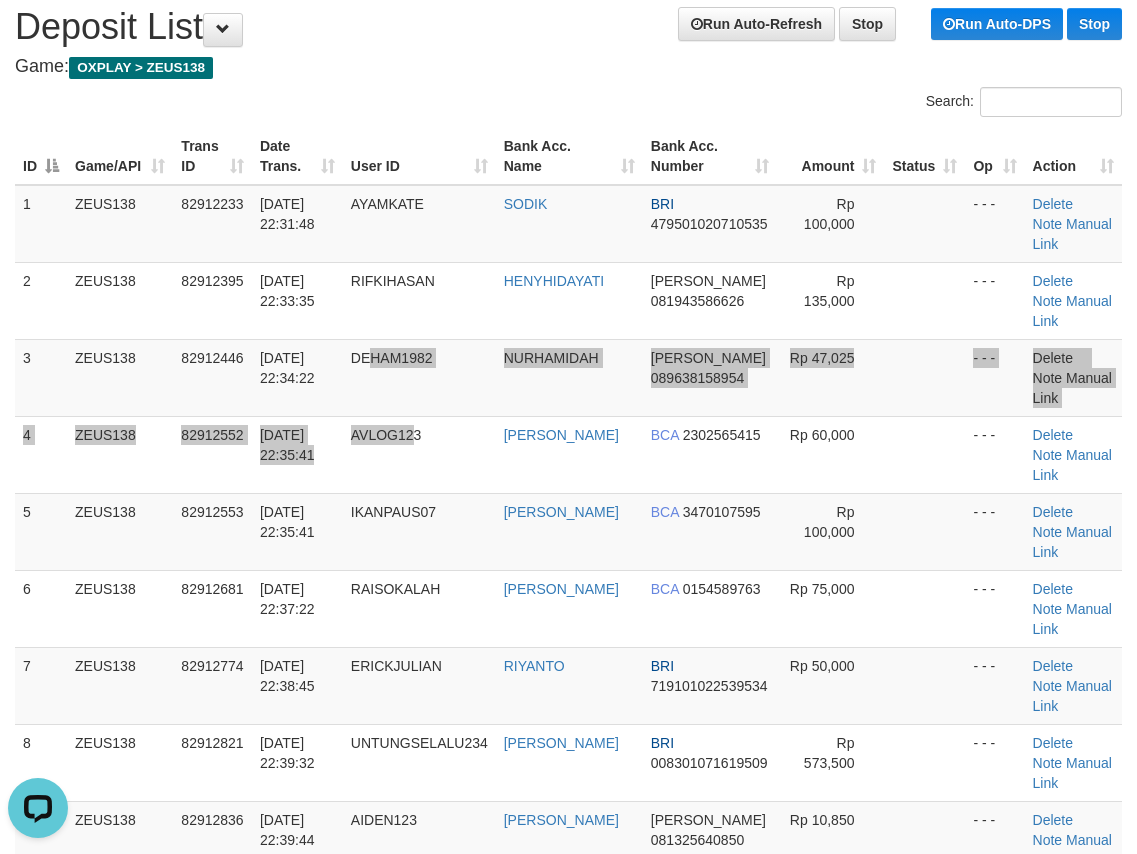 drag, startPoint x: 415, startPoint y: 425, endPoint x: 5, endPoint y: 339, distance: 418.92242 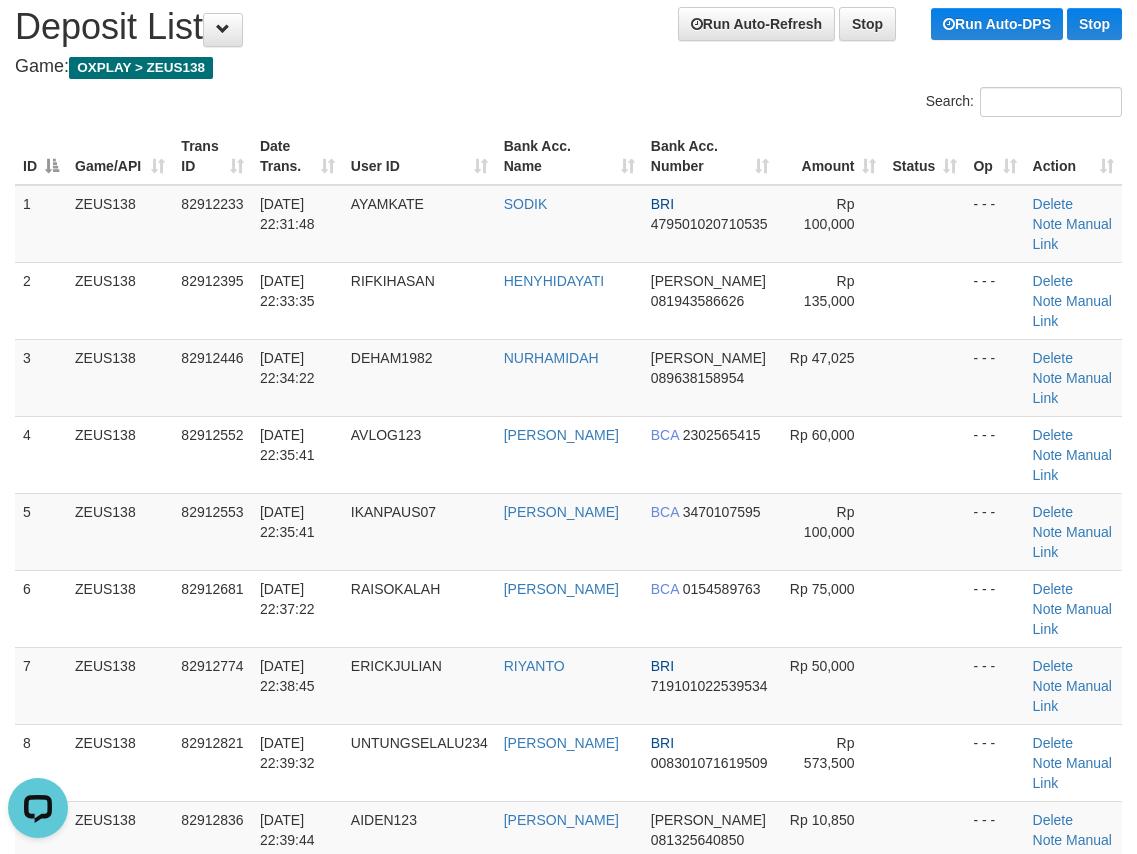 scroll, scrollTop: 920, scrollLeft: 0, axis: vertical 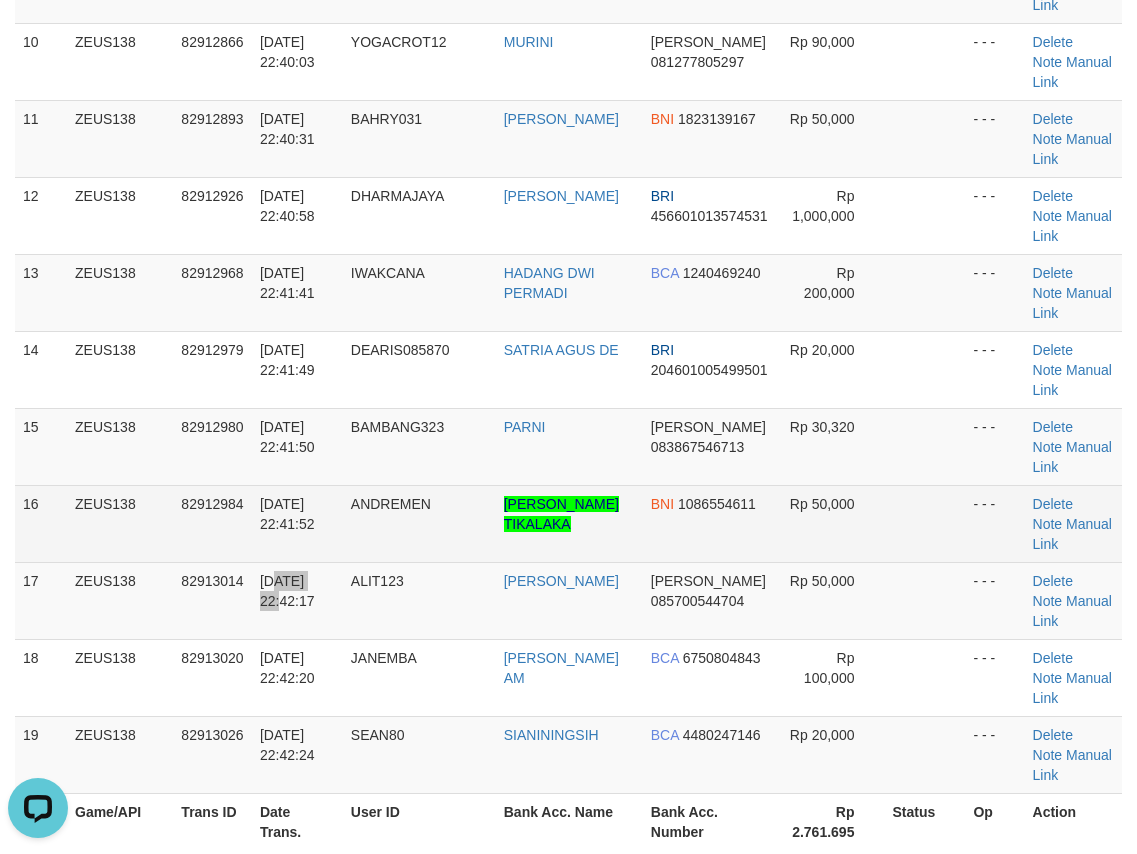 drag, startPoint x: 342, startPoint y: 576, endPoint x: 165, endPoint y: 541, distance: 180.42728 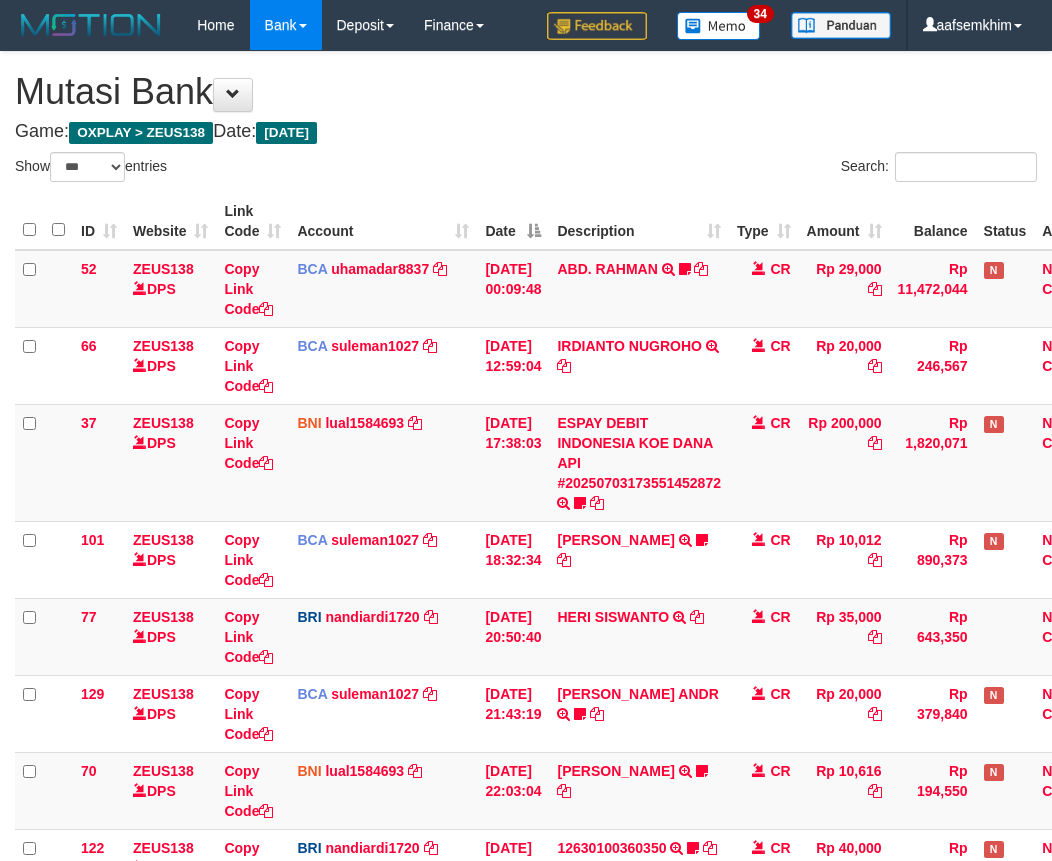 select on "***" 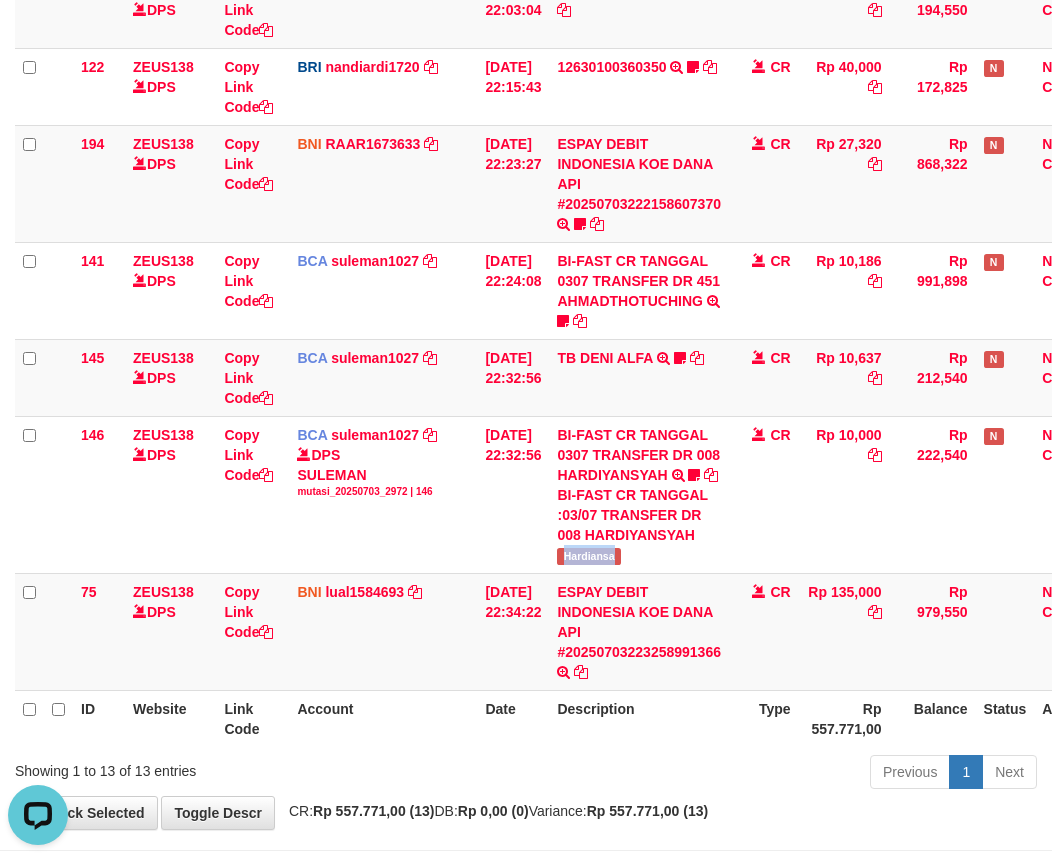 scroll, scrollTop: 0, scrollLeft: 0, axis: both 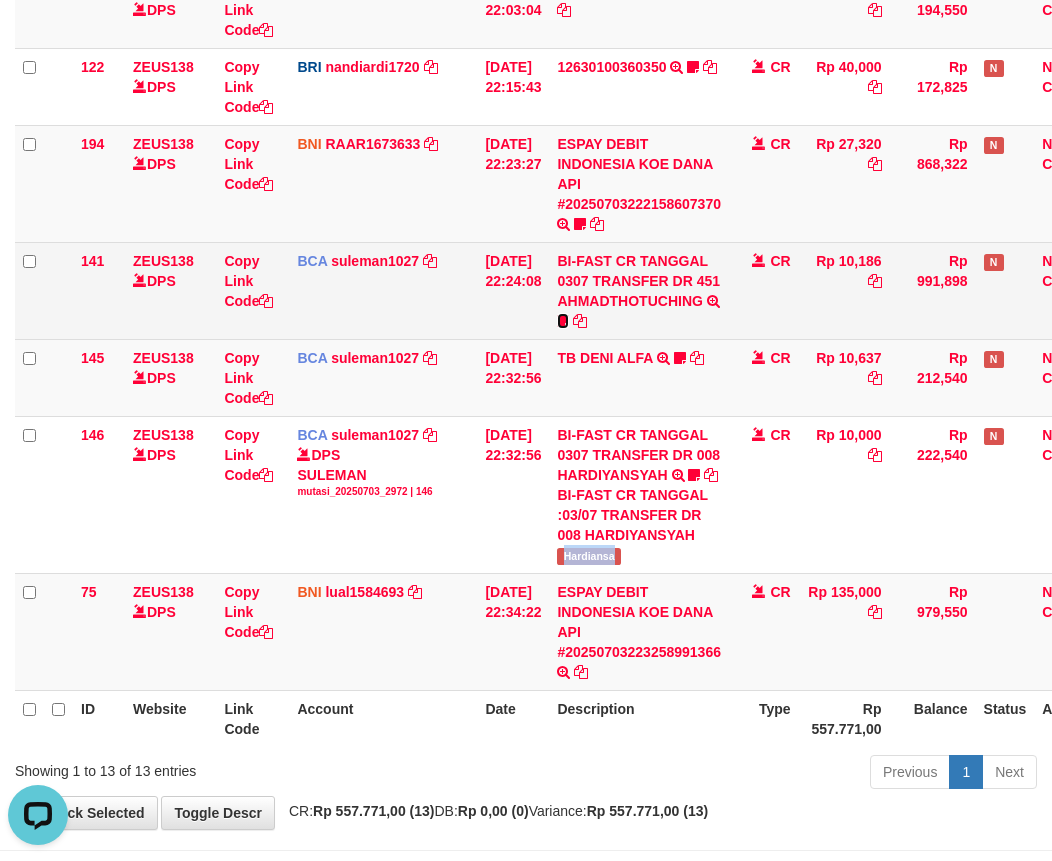 click at bounding box center (563, 321) 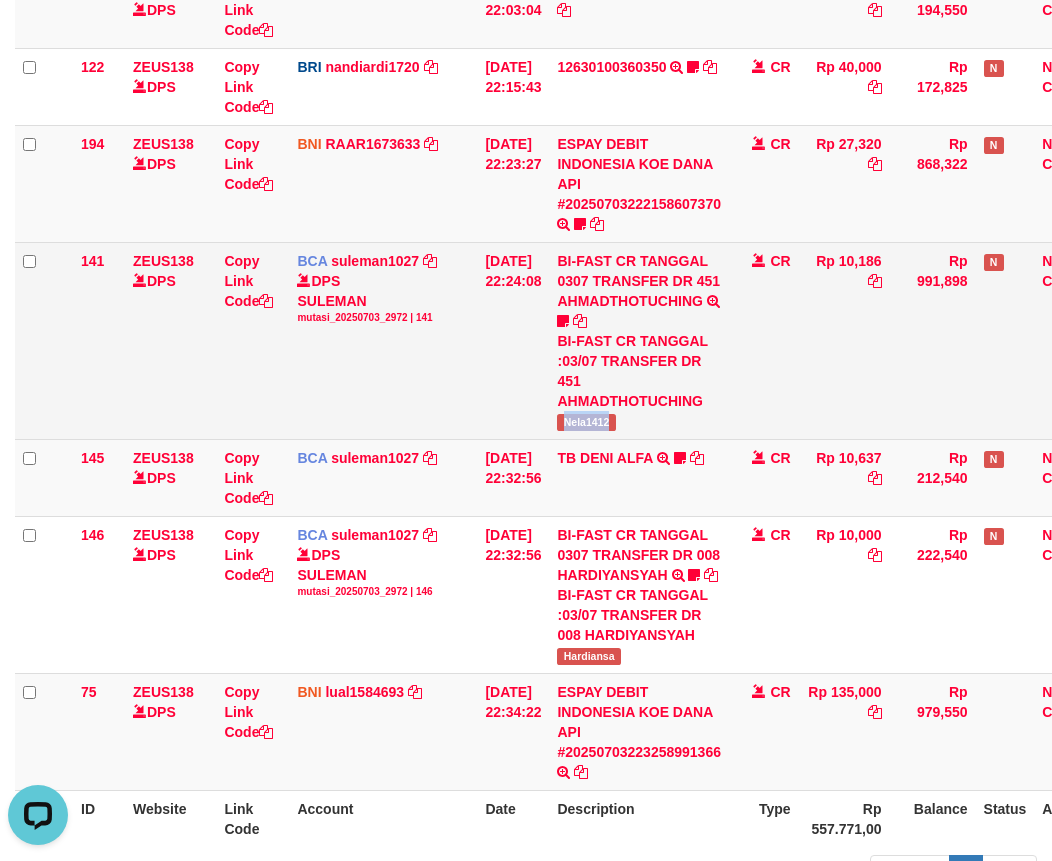 click on "BI-FAST CR TANGGAL 0307 TRANSFER DR 451 AHMADTHOTUCHING            BI-FAST CR TANGGAL :03/07 TRANSFER DR 451 AHMADTHOTUCHING    Nela1412" at bounding box center [639, 340] 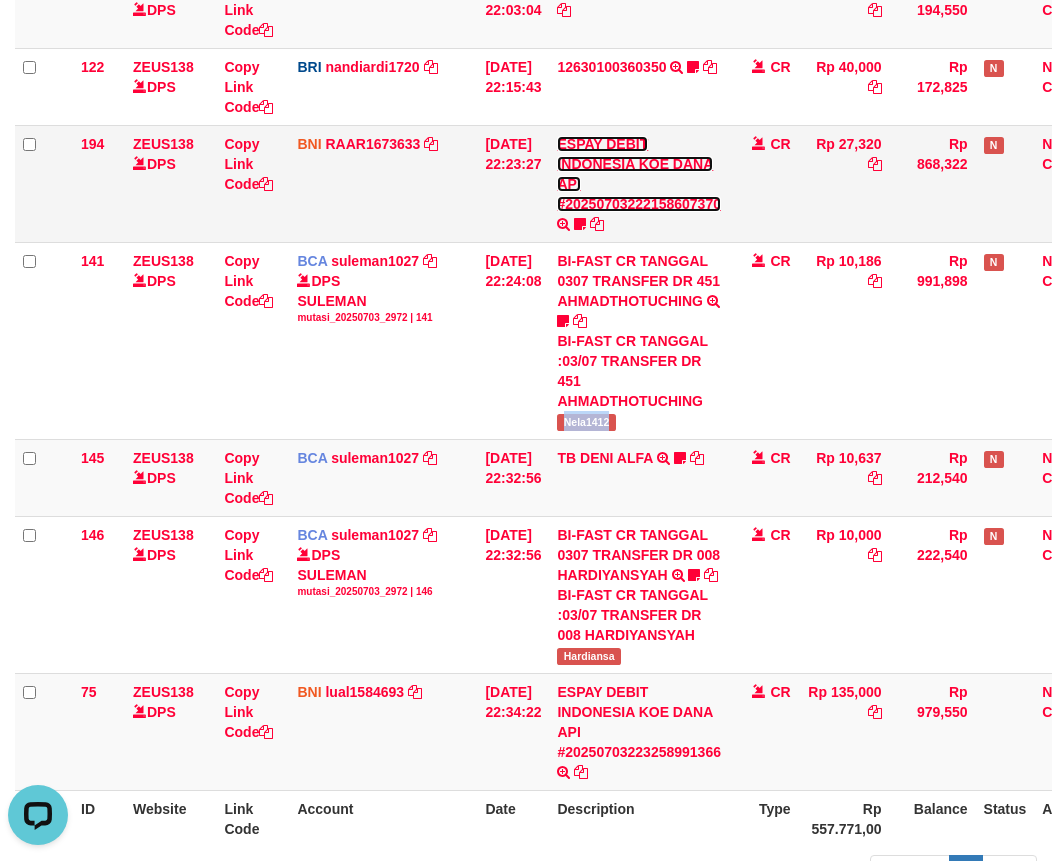 drag, startPoint x: 628, startPoint y: 210, endPoint x: 618, endPoint y: 231, distance: 23.259407 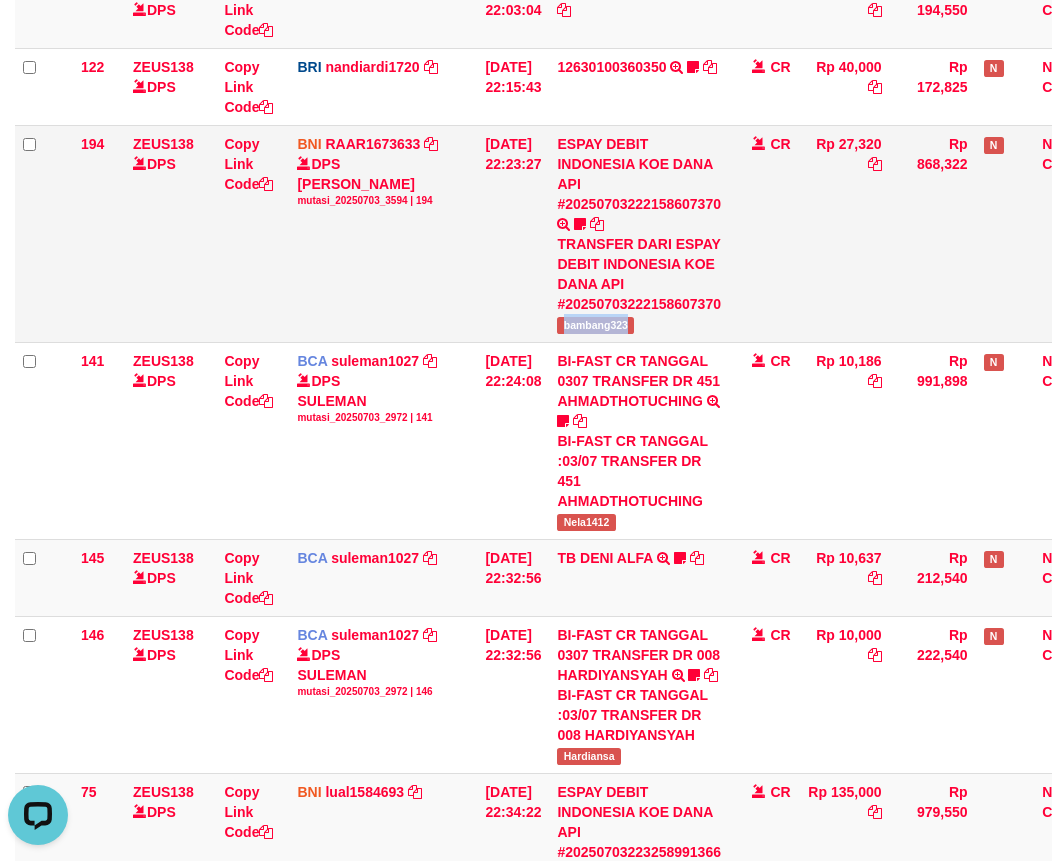 drag, startPoint x: 576, startPoint y: 315, endPoint x: 679, endPoint y: 328, distance: 103.81715 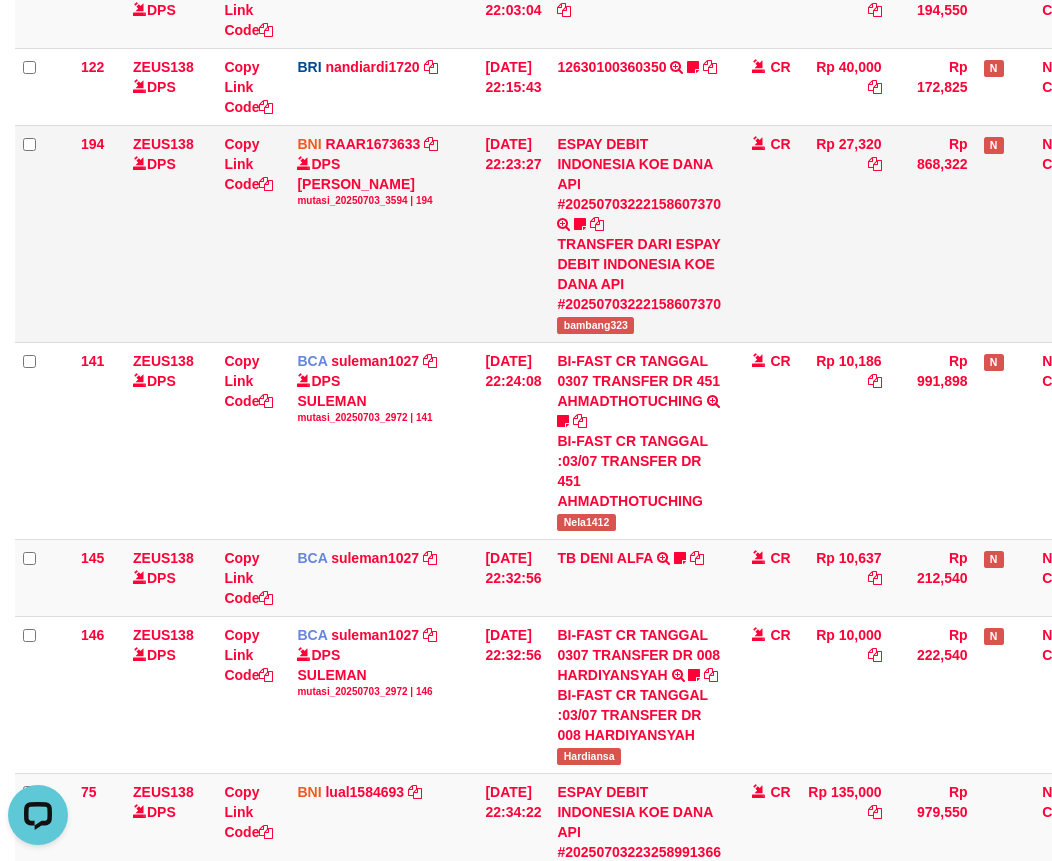 click on "Rp 27,320" at bounding box center [844, 233] 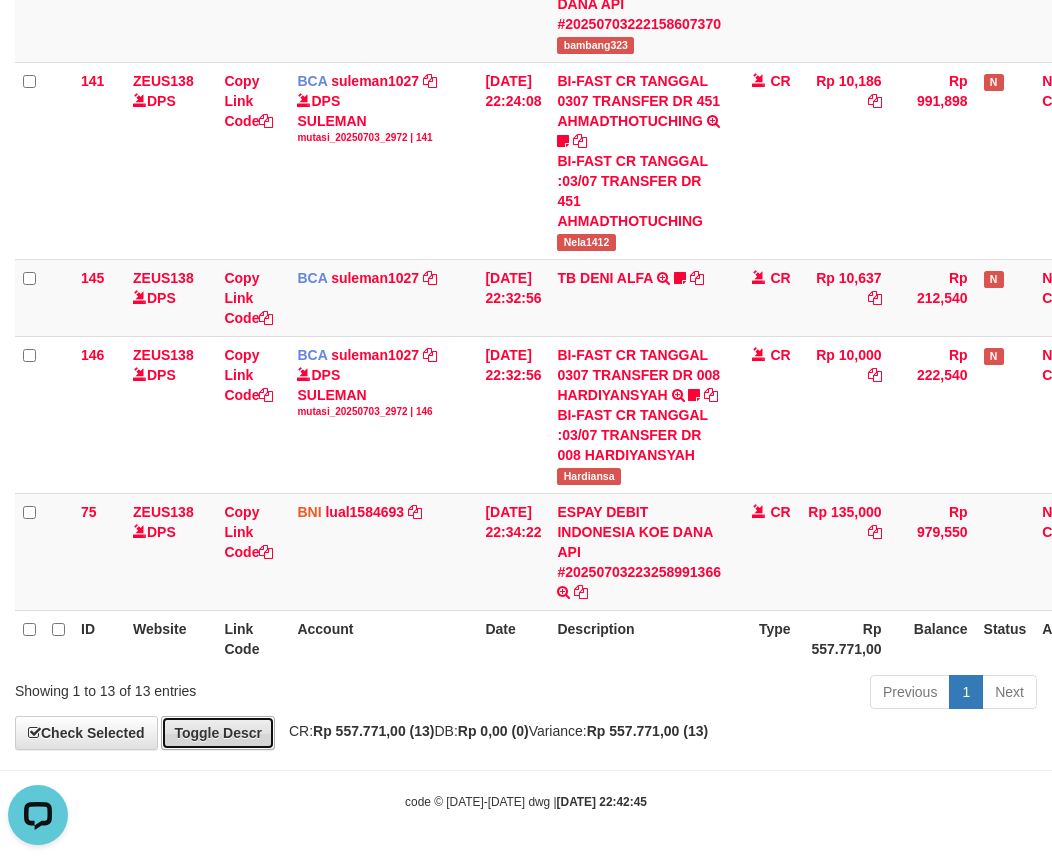 click on "Toggle Descr" at bounding box center [218, 733] 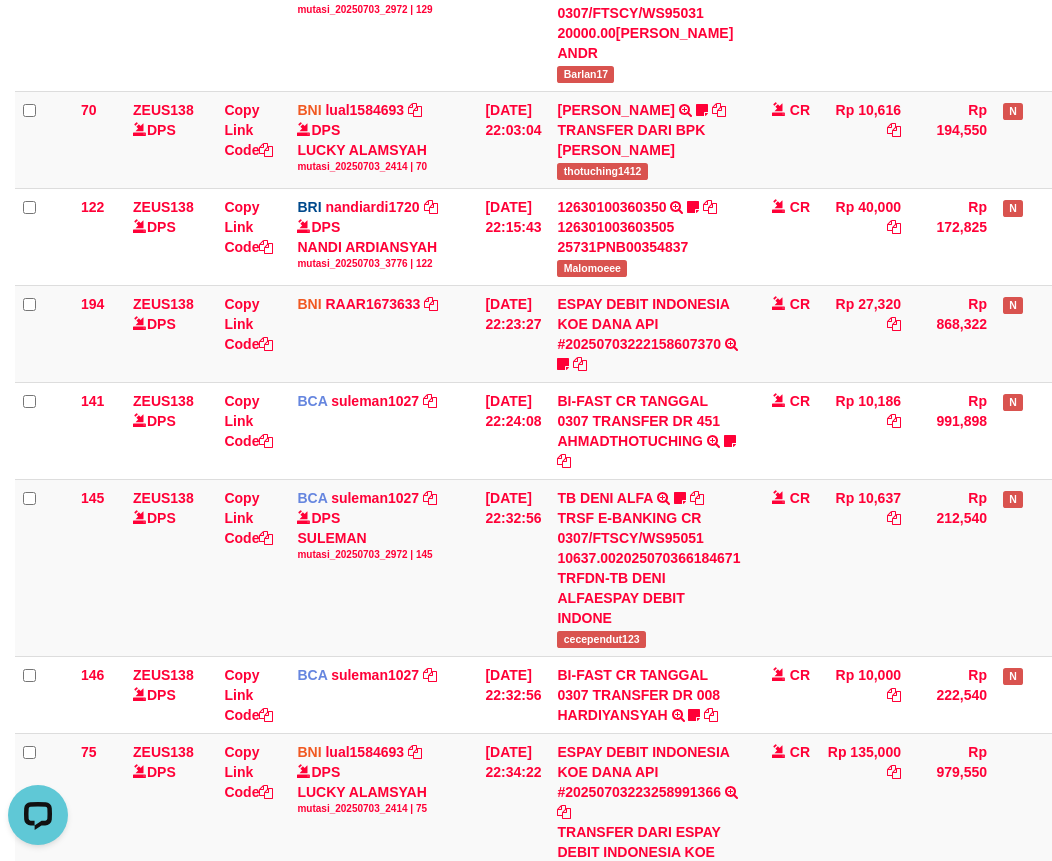 scroll, scrollTop: 1221, scrollLeft: 0, axis: vertical 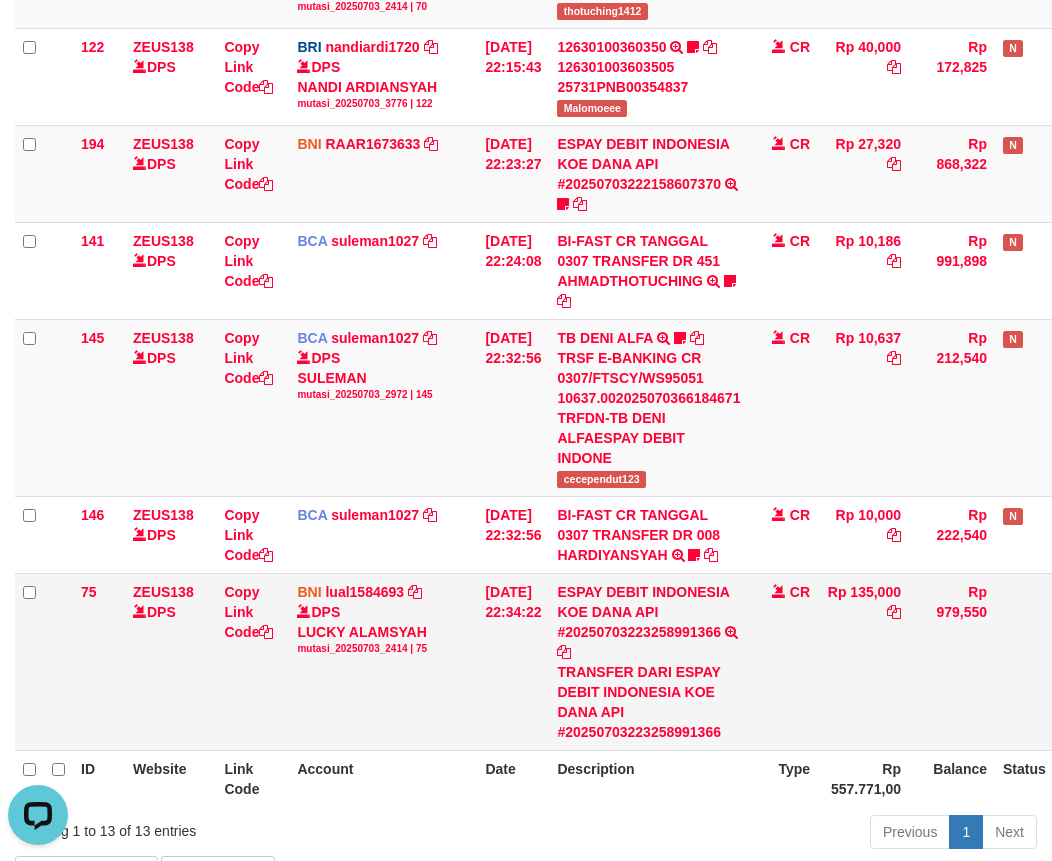 click on "BNI
lual1584693
DPS
LUCKY ALAMSYAH
mutasi_20250703_2414 | 75
mutasi_20250703_2414 | 75" at bounding box center [383, 661] 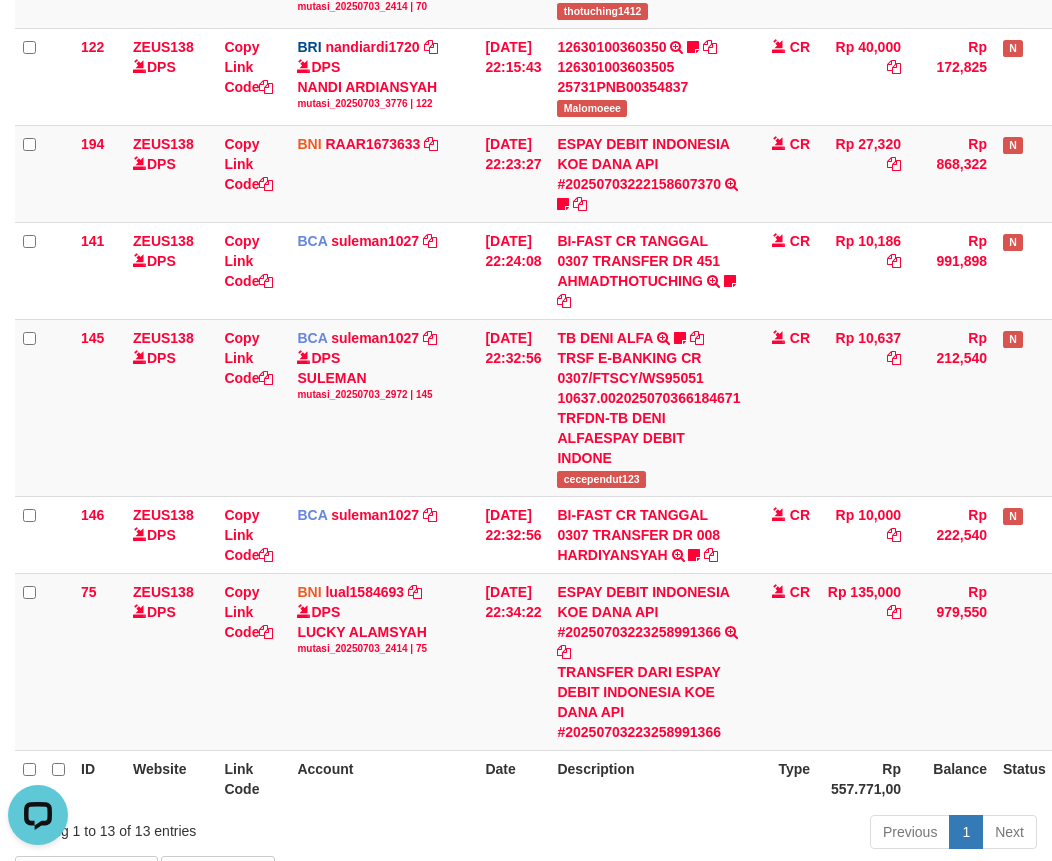 scroll, scrollTop: 0, scrollLeft: 0, axis: both 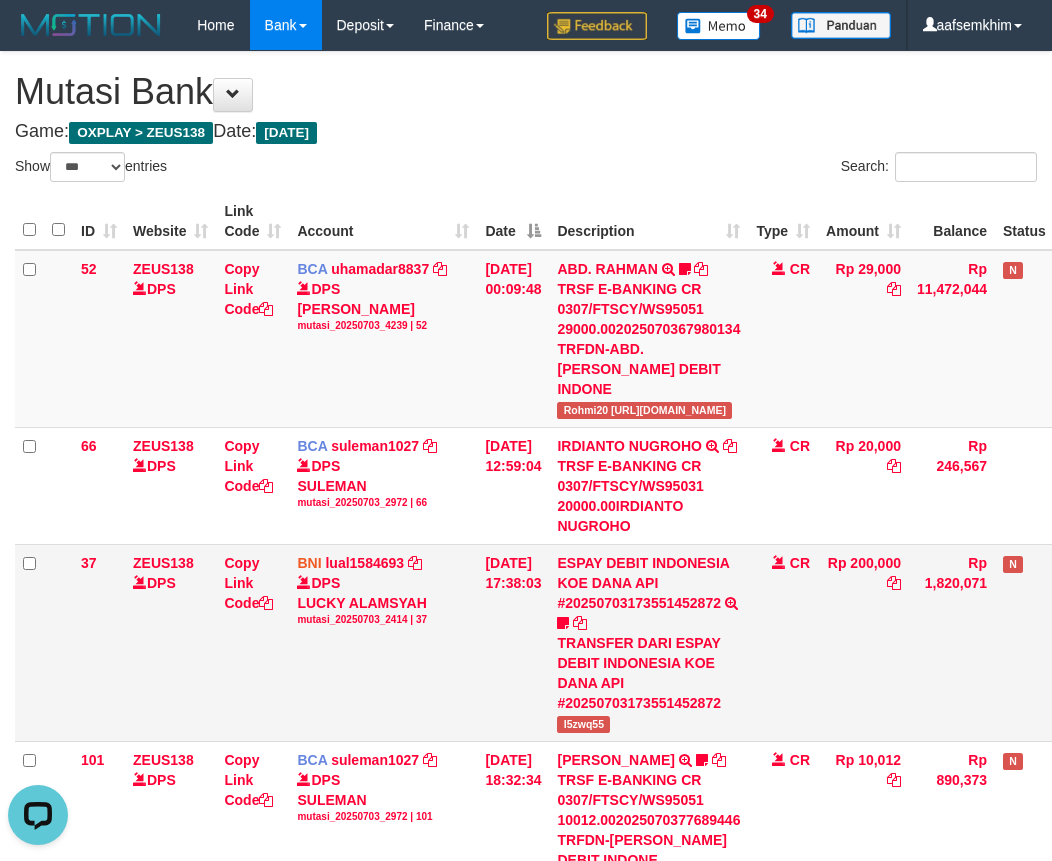 drag, startPoint x: 427, startPoint y: 661, endPoint x: 678, endPoint y: 615, distance: 255.18033 